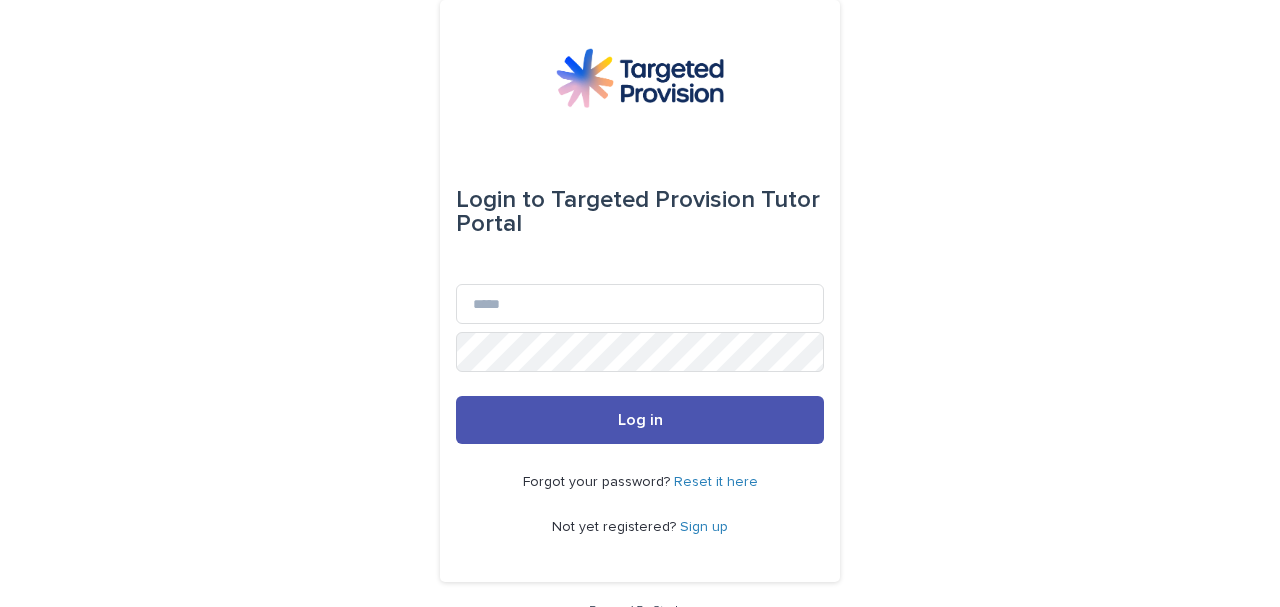 scroll, scrollTop: 0, scrollLeft: 0, axis: both 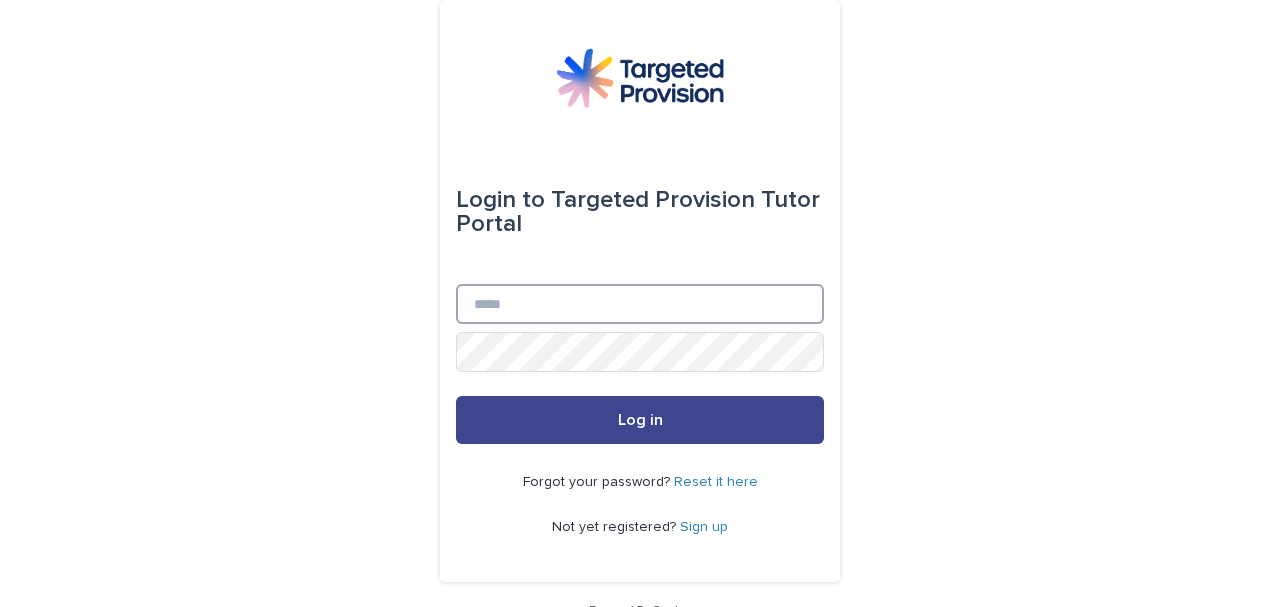 type on "**********" 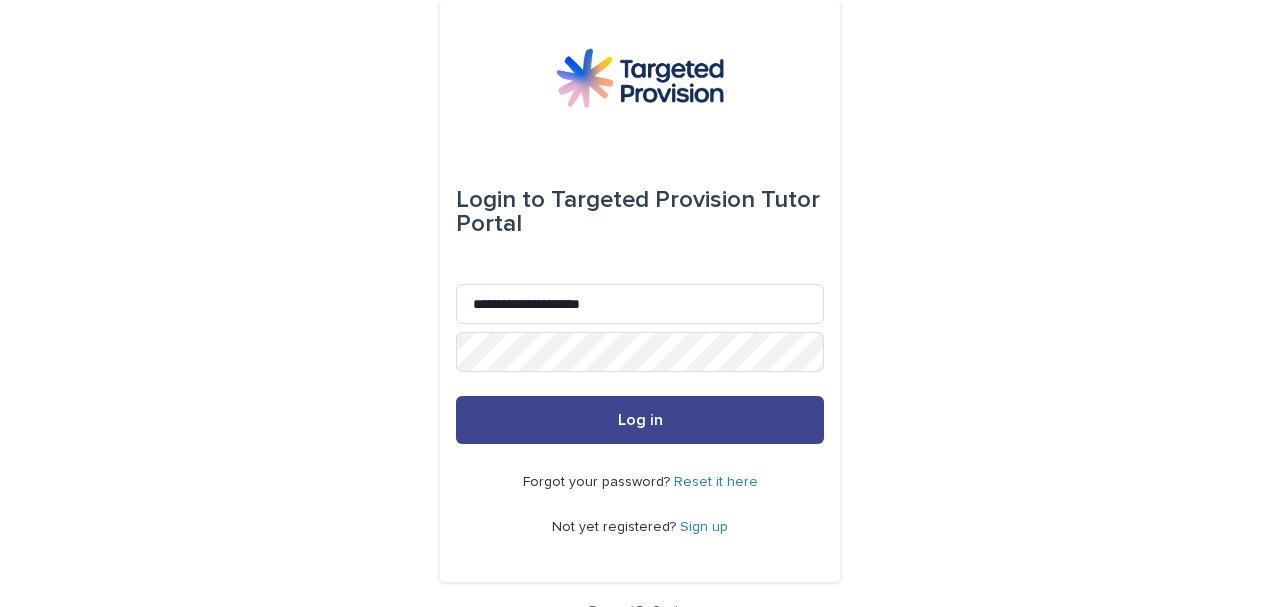 click on "Log in" at bounding box center [640, 420] 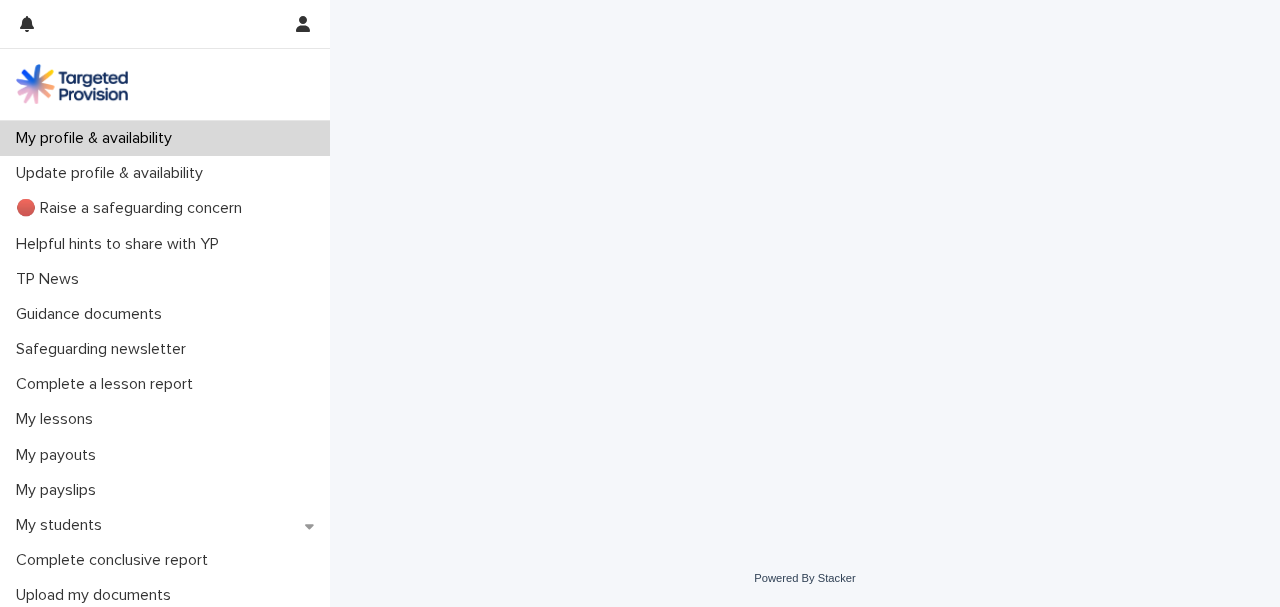 scroll, scrollTop: 0, scrollLeft: 0, axis: both 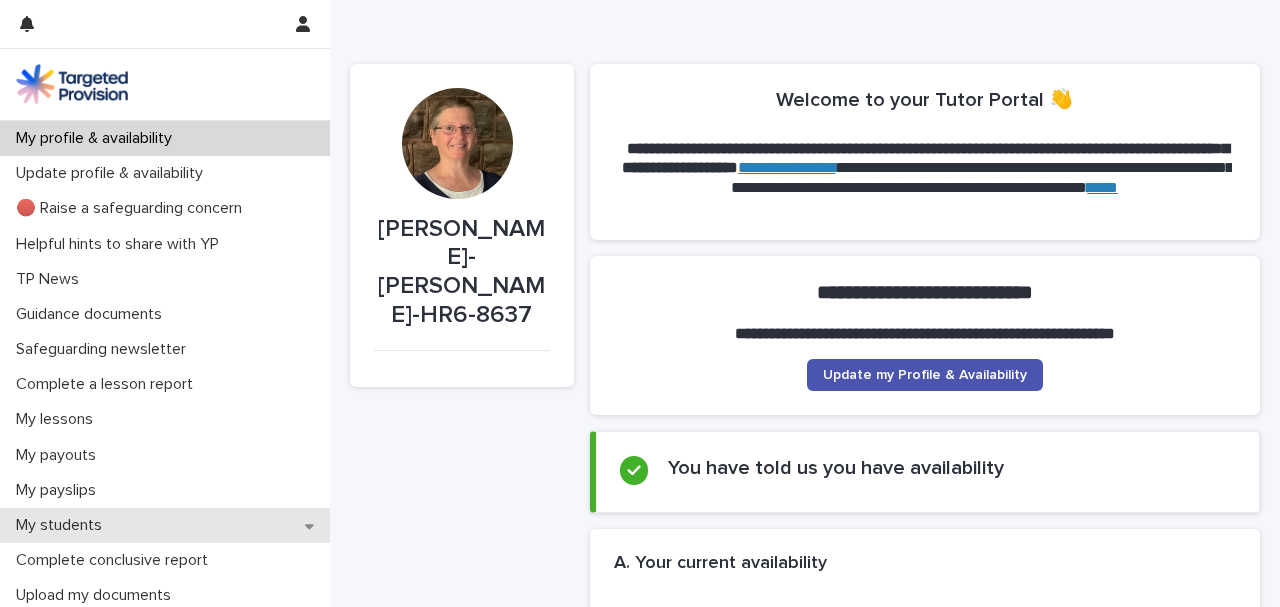 click on "My students" at bounding box center (63, 525) 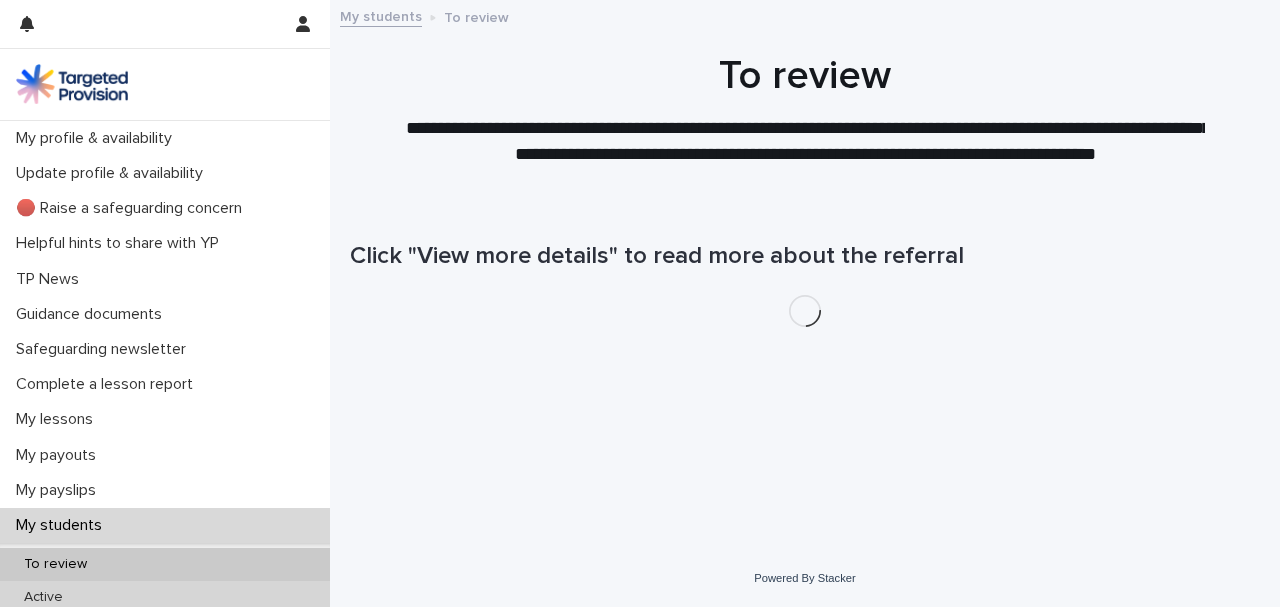 click on "Active" at bounding box center [43, 597] 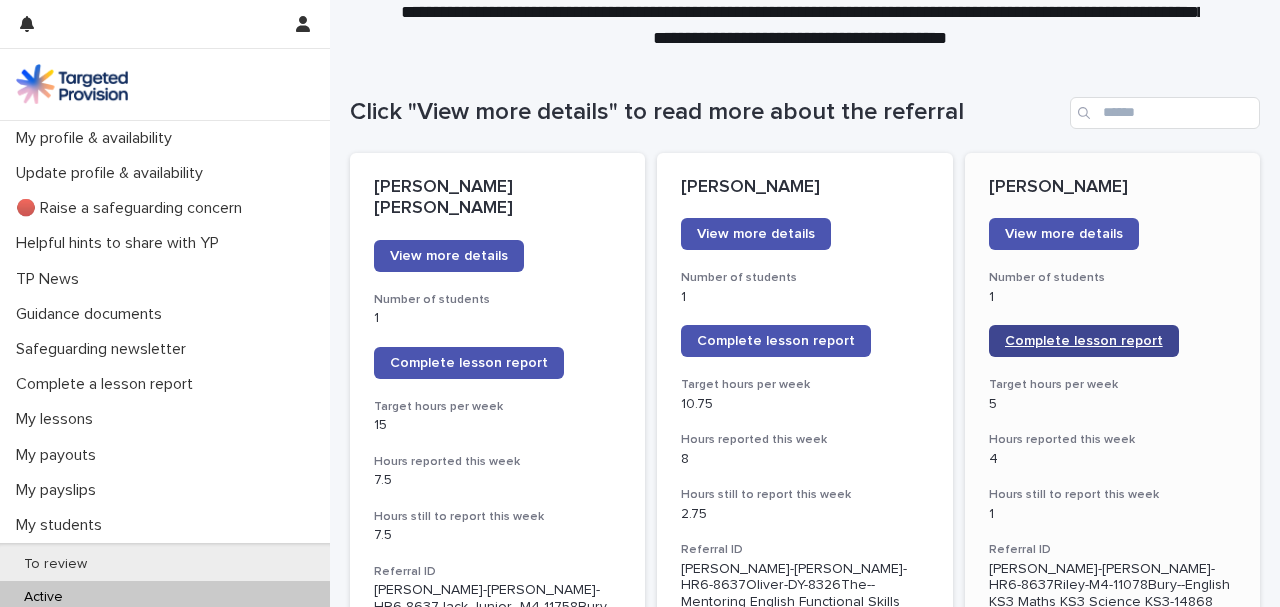 scroll, scrollTop: 133, scrollLeft: 0, axis: vertical 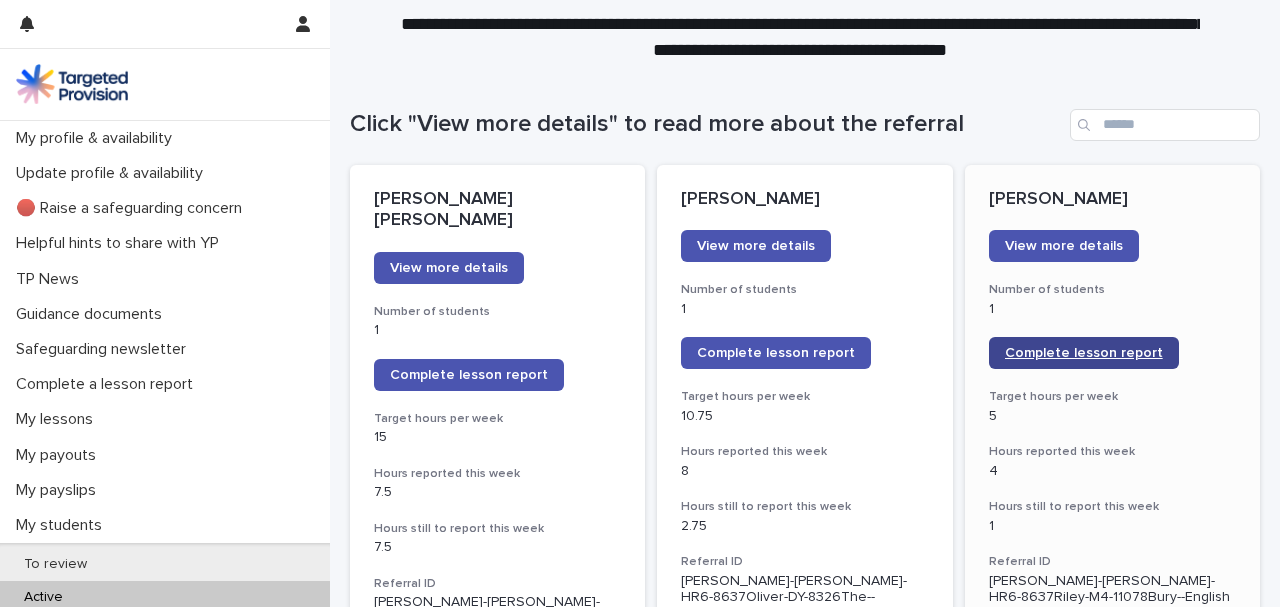 click on "Complete lesson report" at bounding box center [1084, 353] 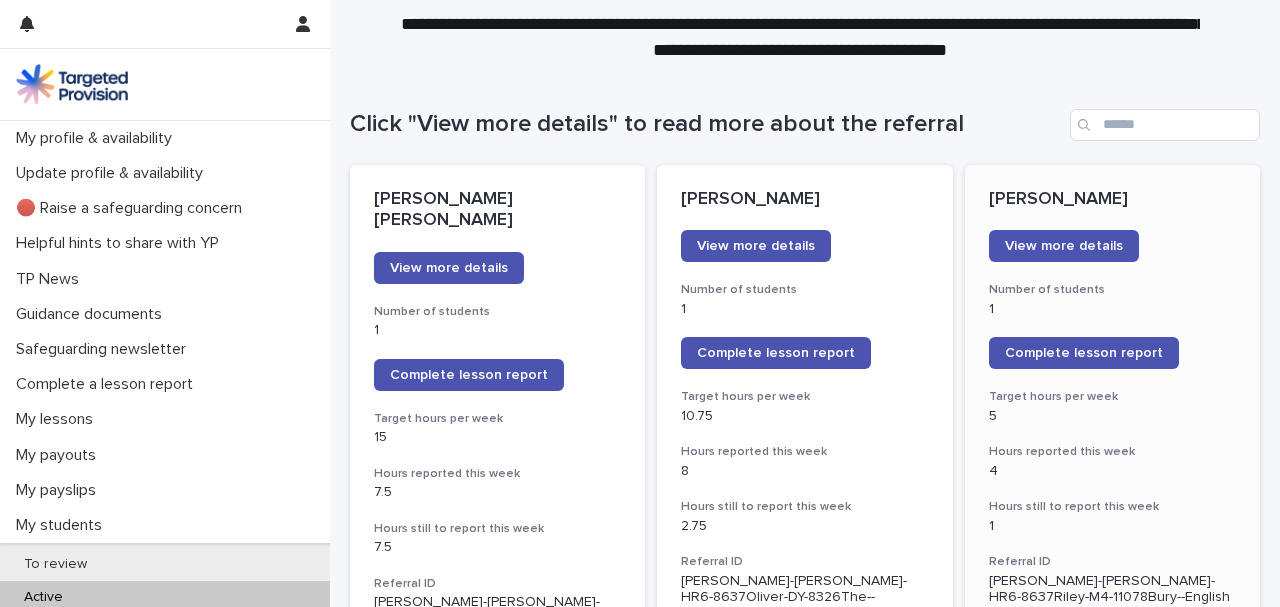 scroll, scrollTop: 266, scrollLeft: 0, axis: vertical 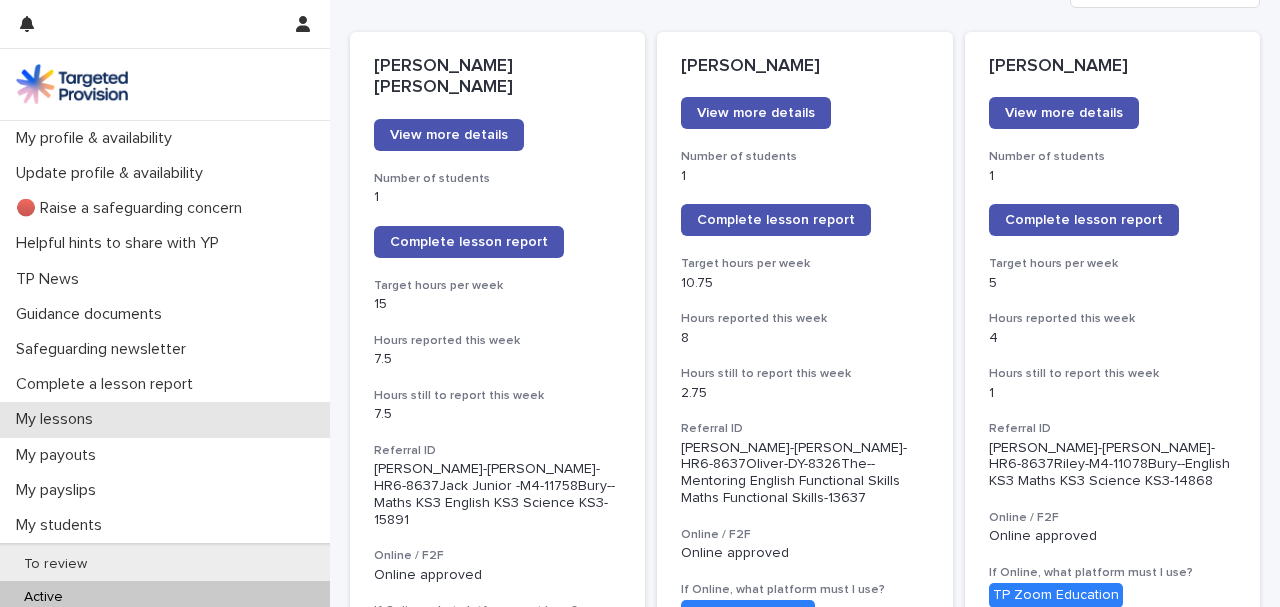 click on "My lessons" at bounding box center (58, 419) 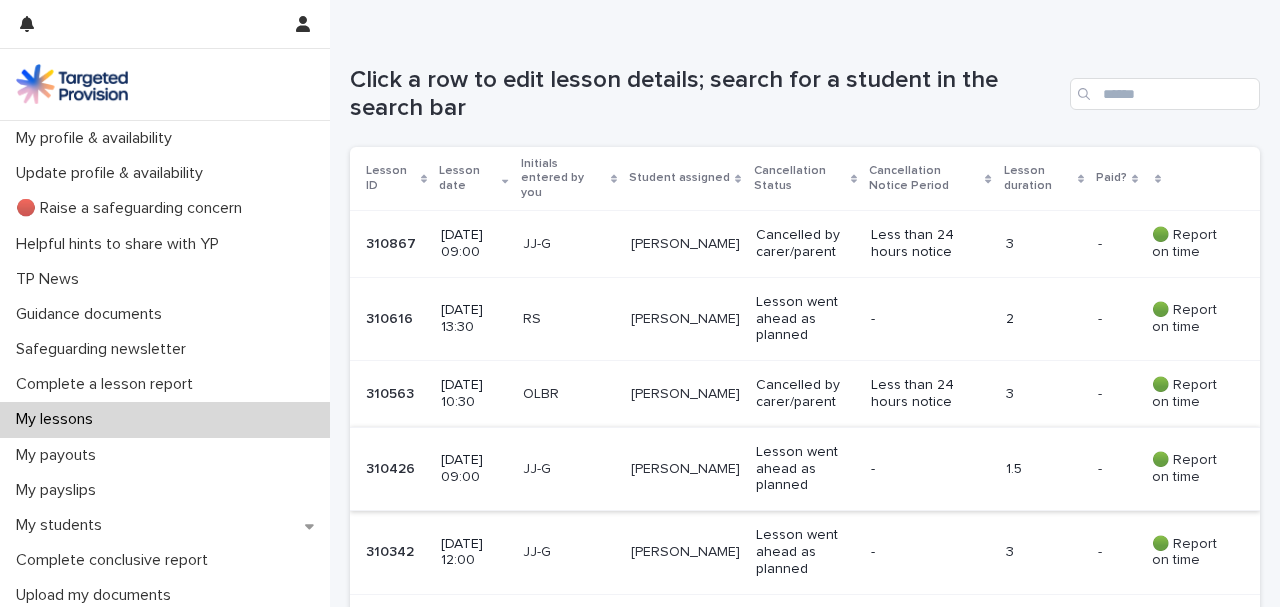 scroll, scrollTop: 400, scrollLeft: 0, axis: vertical 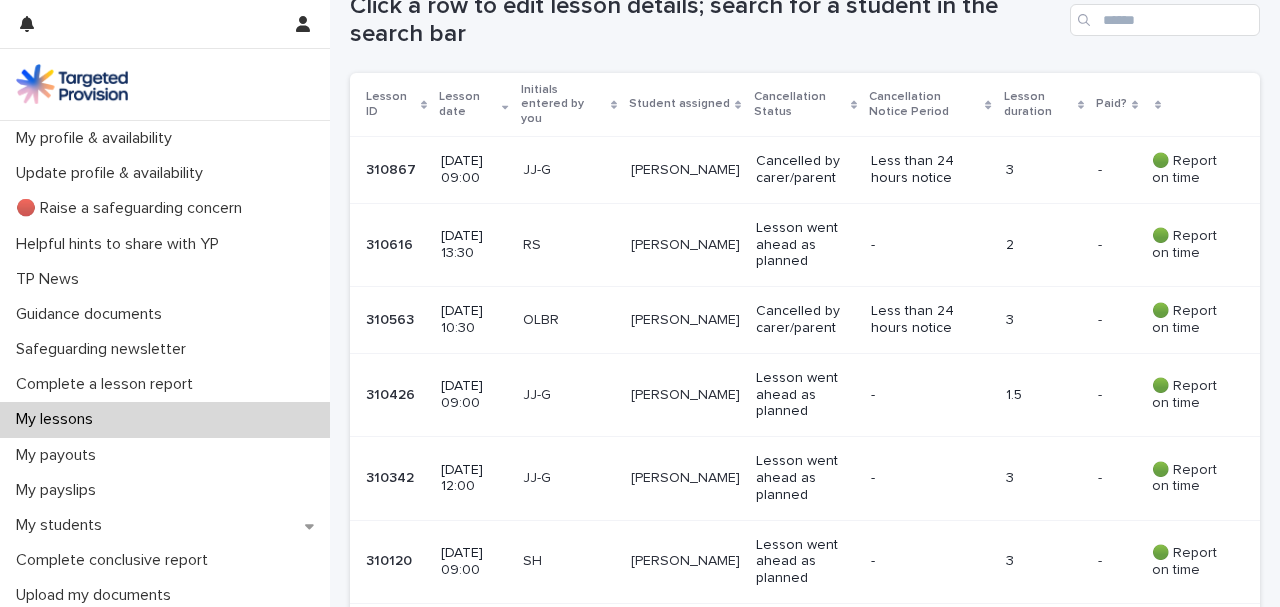 click on "Lesson went ahead as planned" at bounding box center [805, 245] 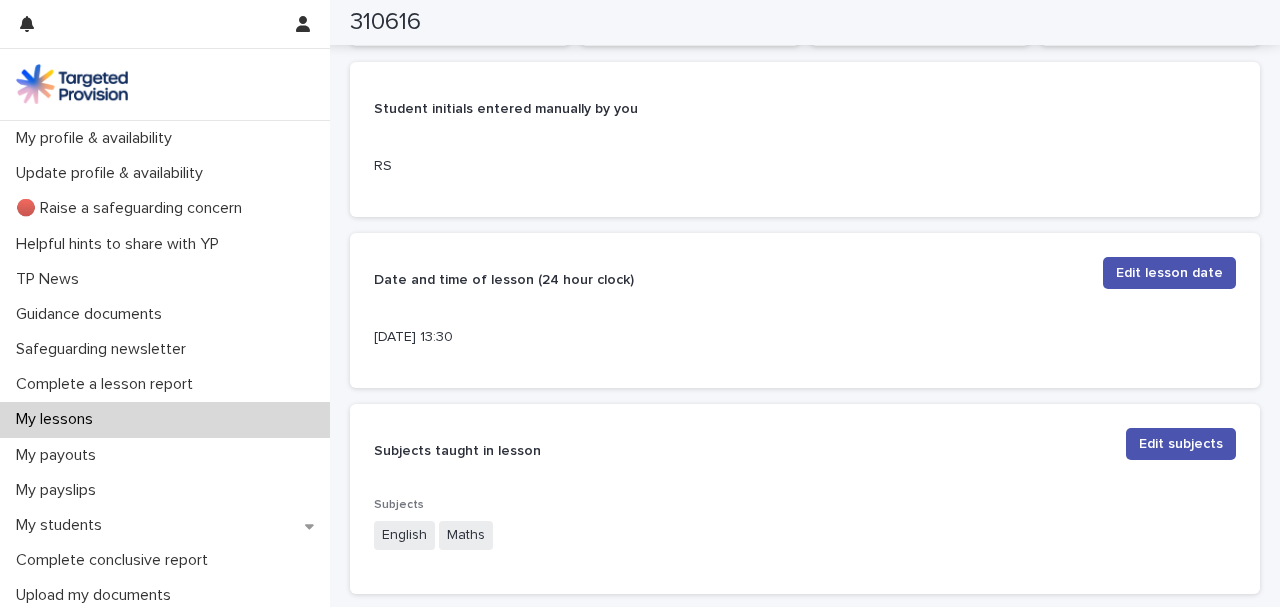 scroll, scrollTop: 266, scrollLeft: 0, axis: vertical 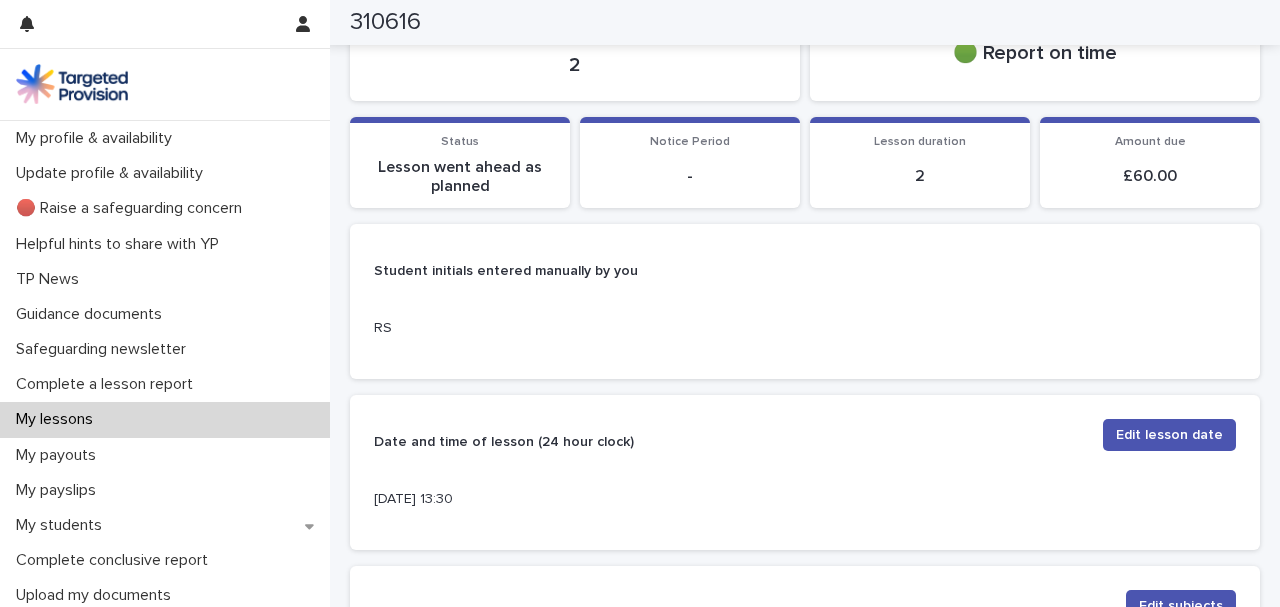 click on "My lessons" at bounding box center (58, 419) 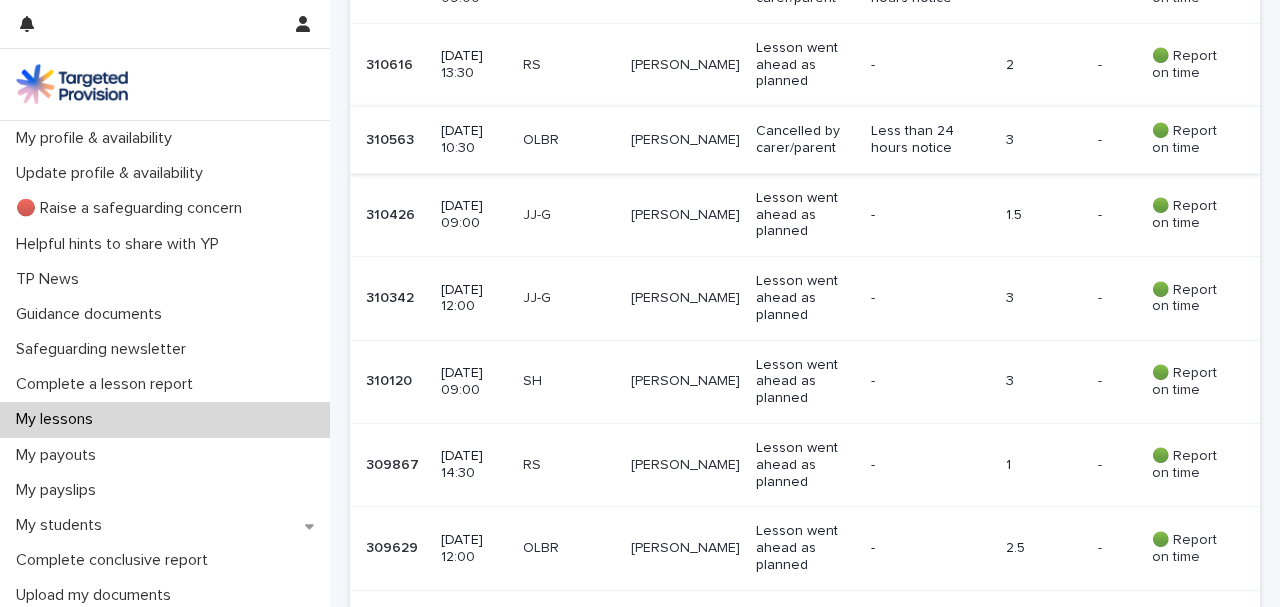scroll, scrollTop: 600, scrollLeft: 0, axis: vertical 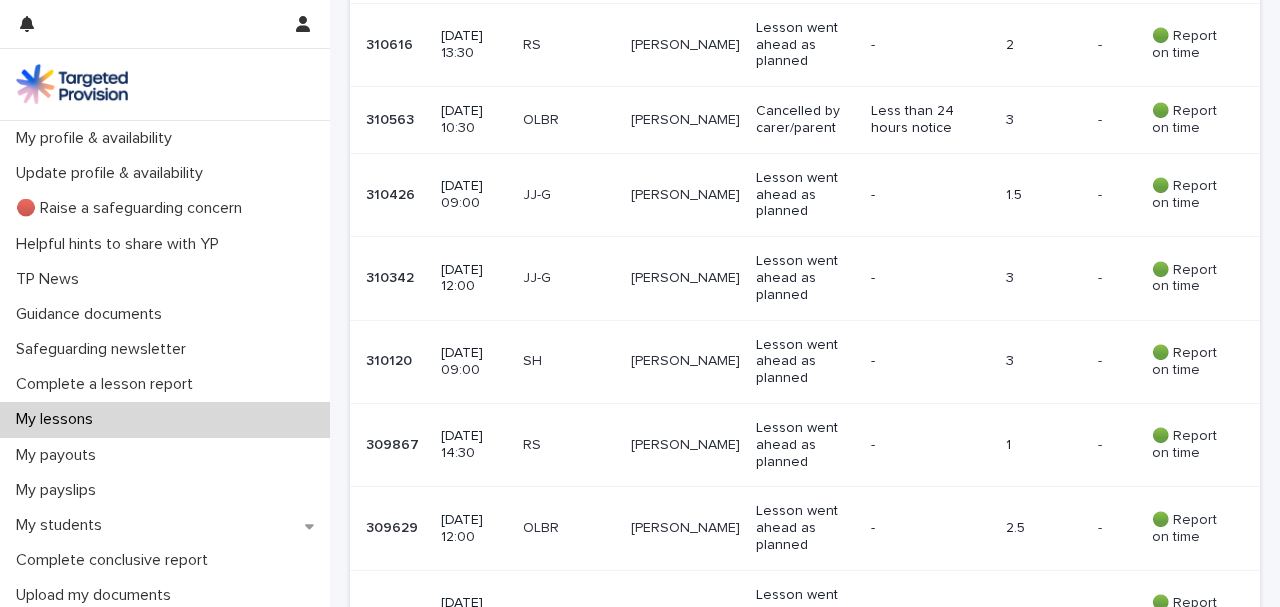 click on "Lesson went ahead as planned" at bounding box center [805, 445] 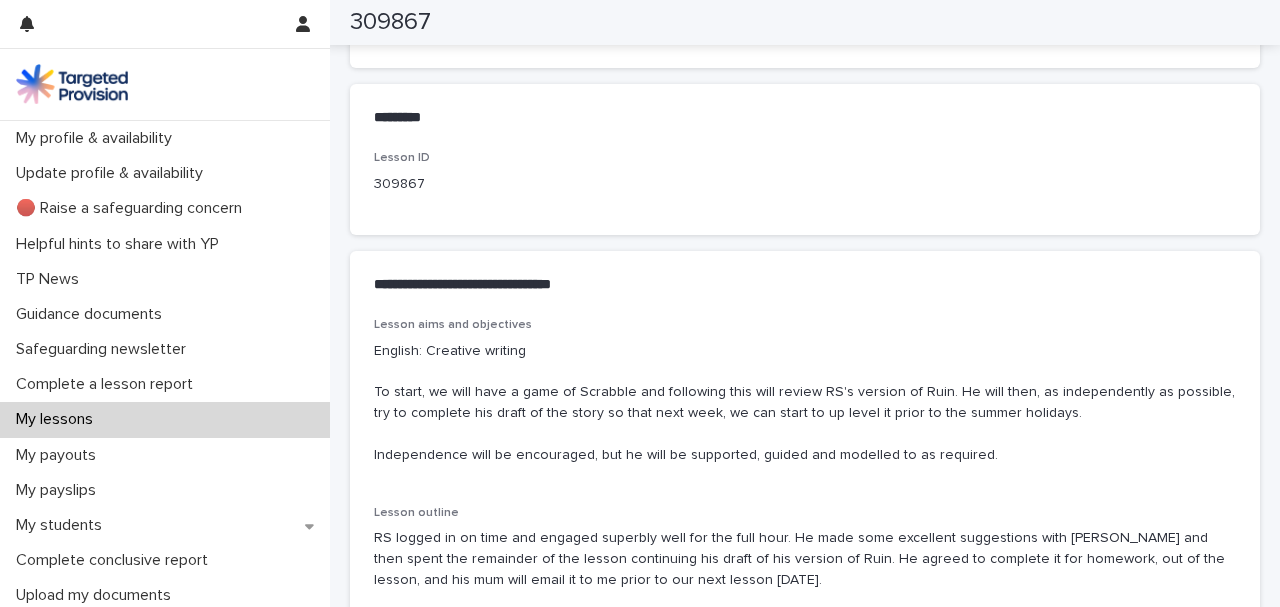 scroll, scrollTop: 800, scrollLeft: 0, axis: vertical 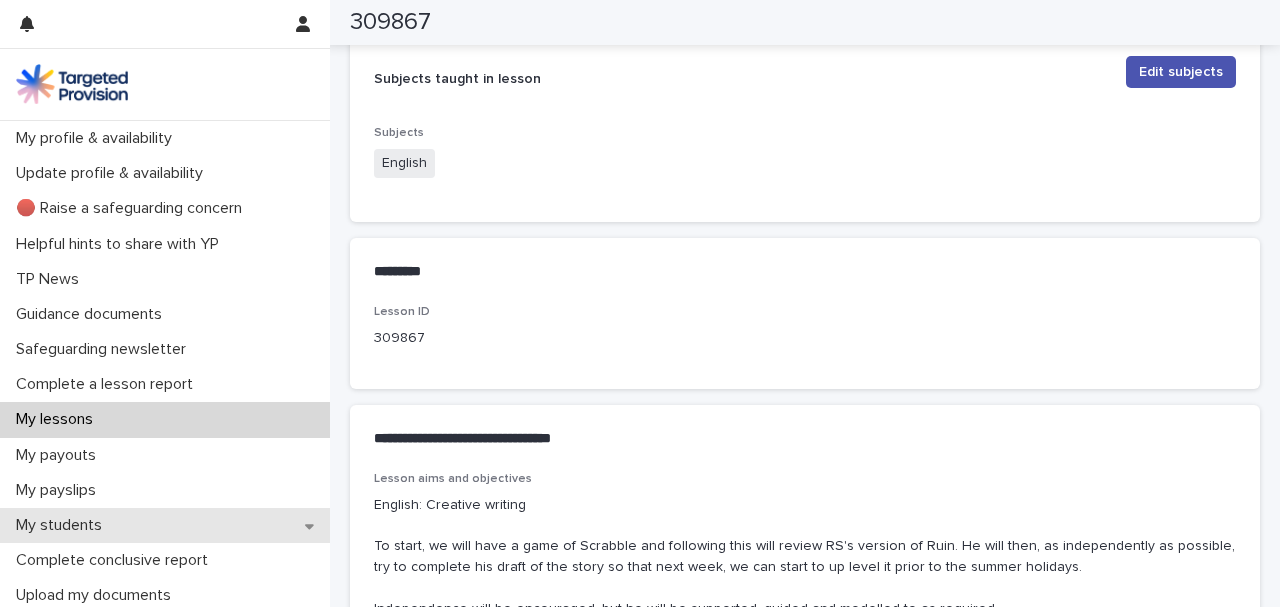 click on "My students" at bounding box center (165, 525) 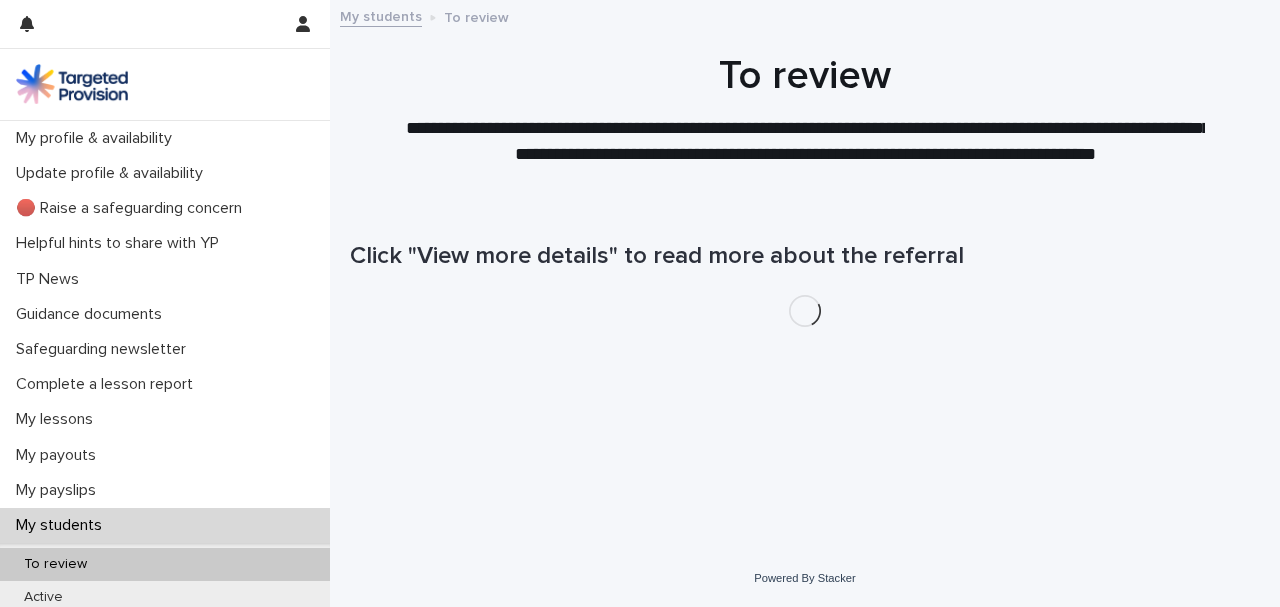 scroll, scrollTop: 0, scrollLeft: 0, axis: both 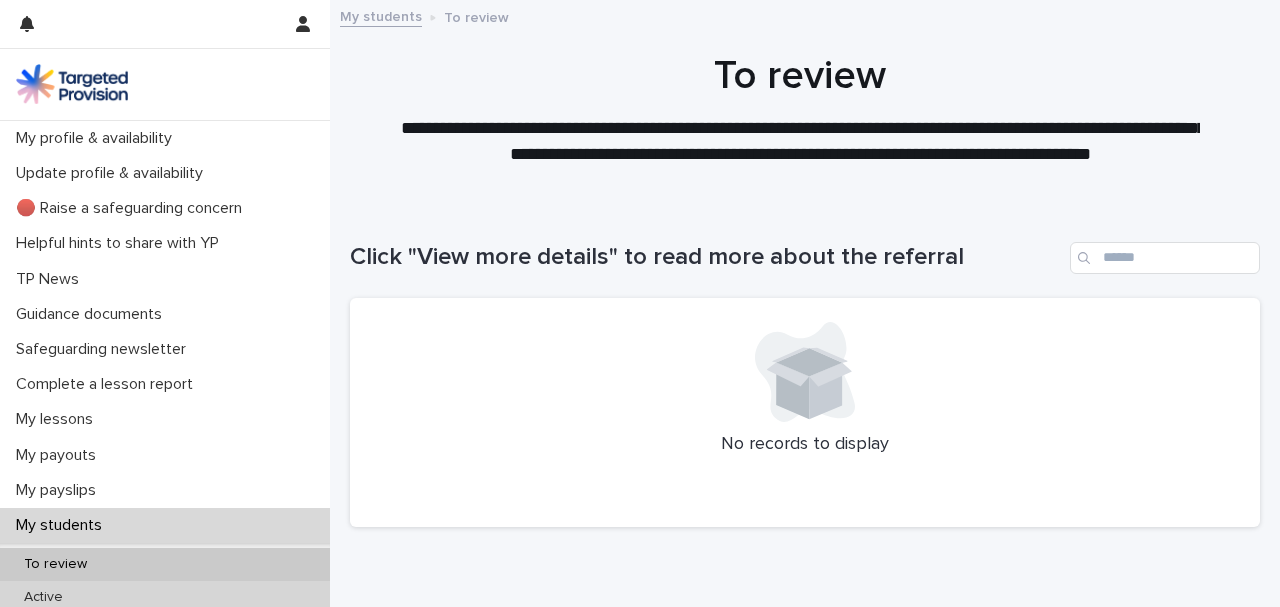 click on "Active" at bounding box center [165, 597] 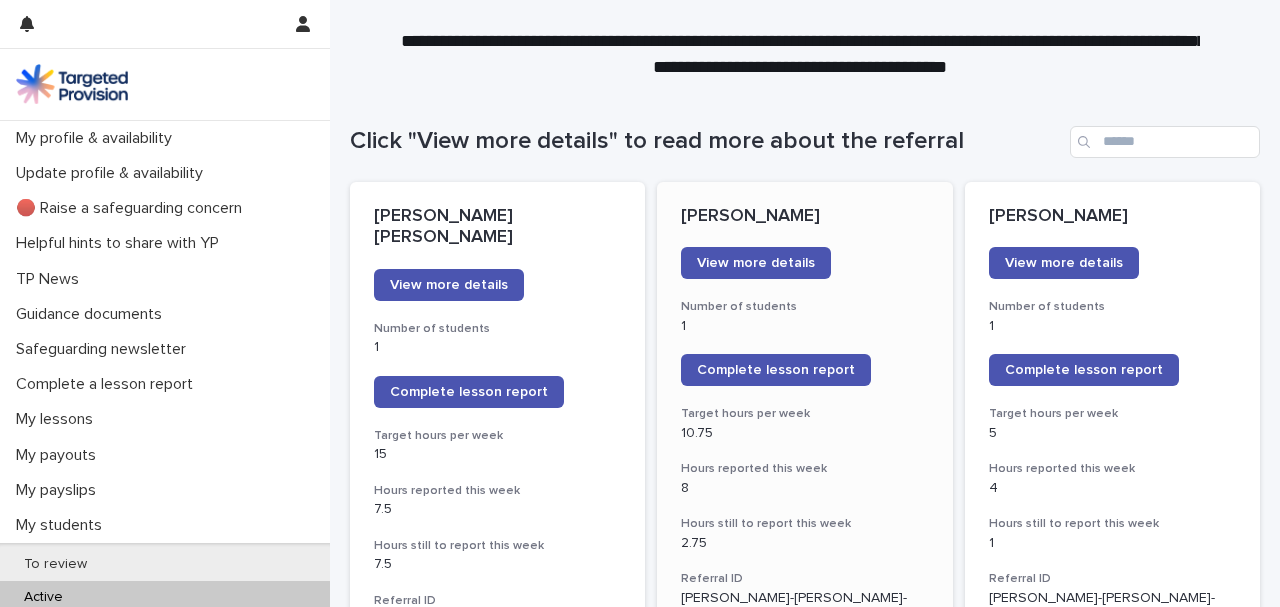 scroll, scrollTop: 200, scrollLeft: 0, axis: vertical 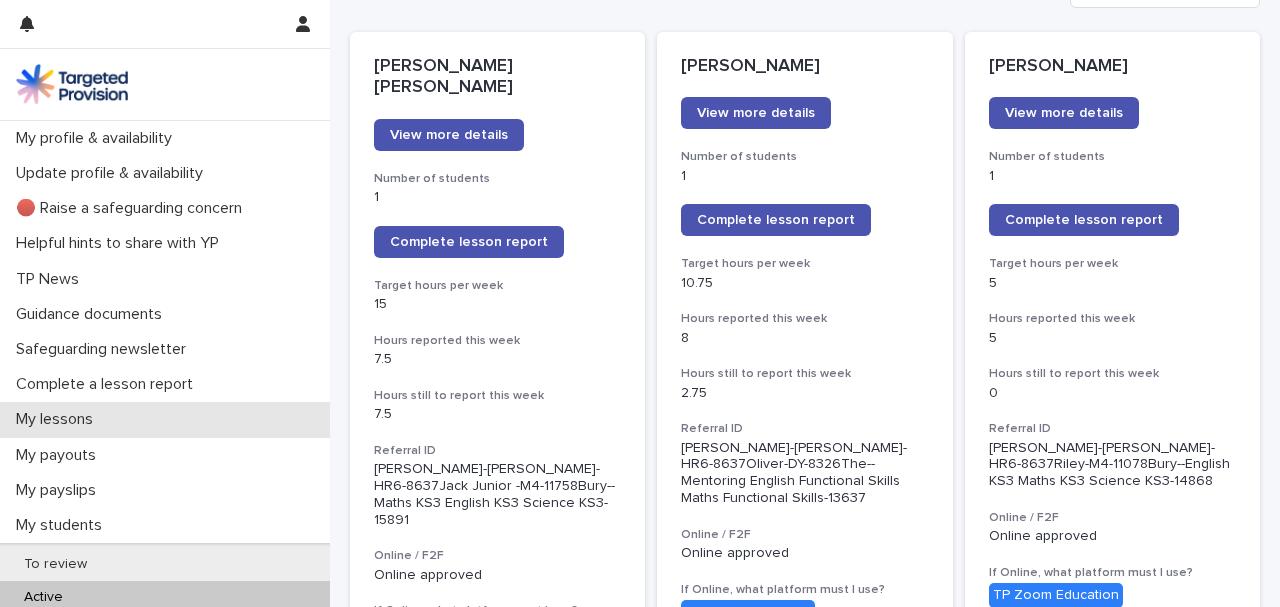 click on "My lessons" at bounding box center [58, 419] 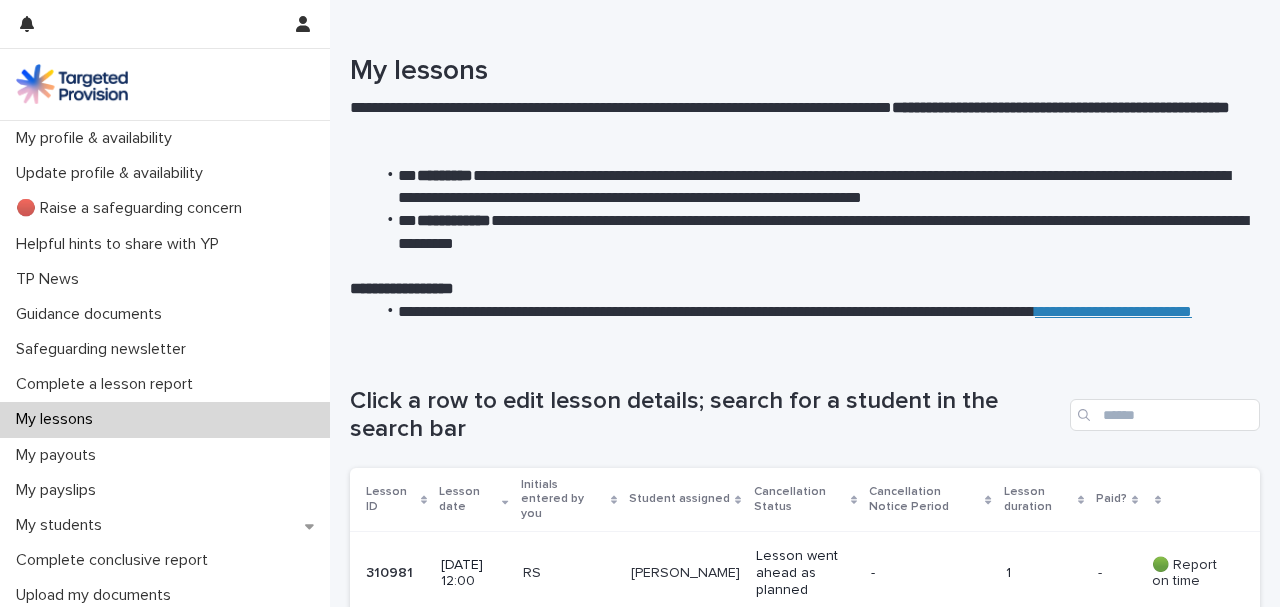 scroll, scrollTop: 0, scrollLeft: 0, axis: both 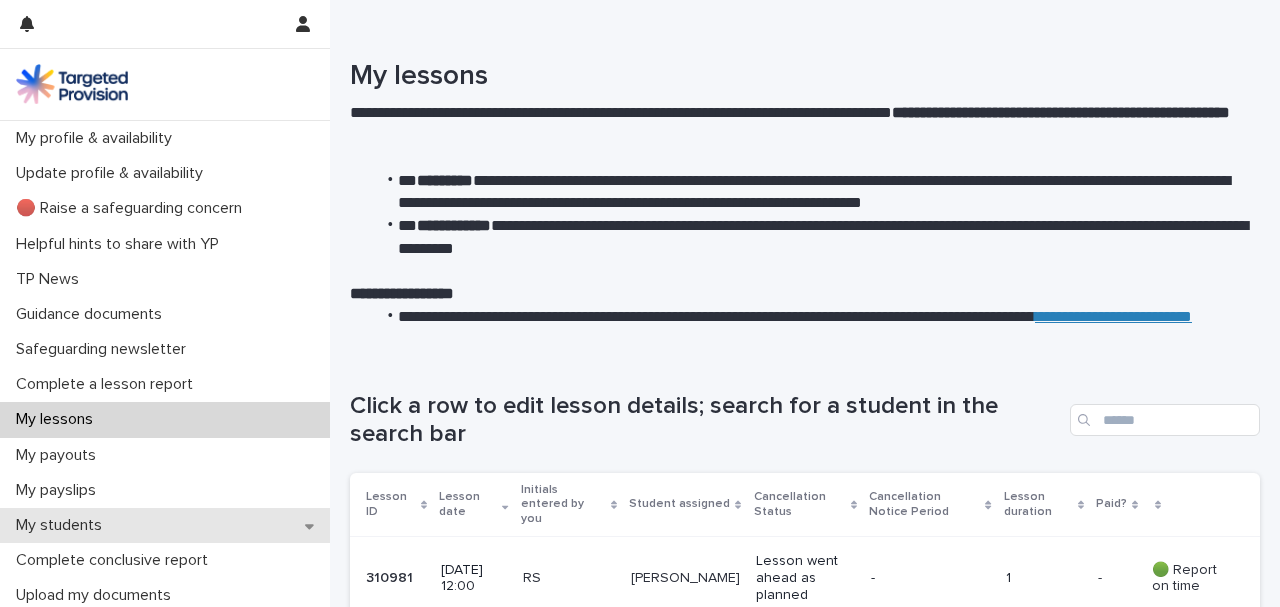 click on "My students" at bounding box center [63, 525] 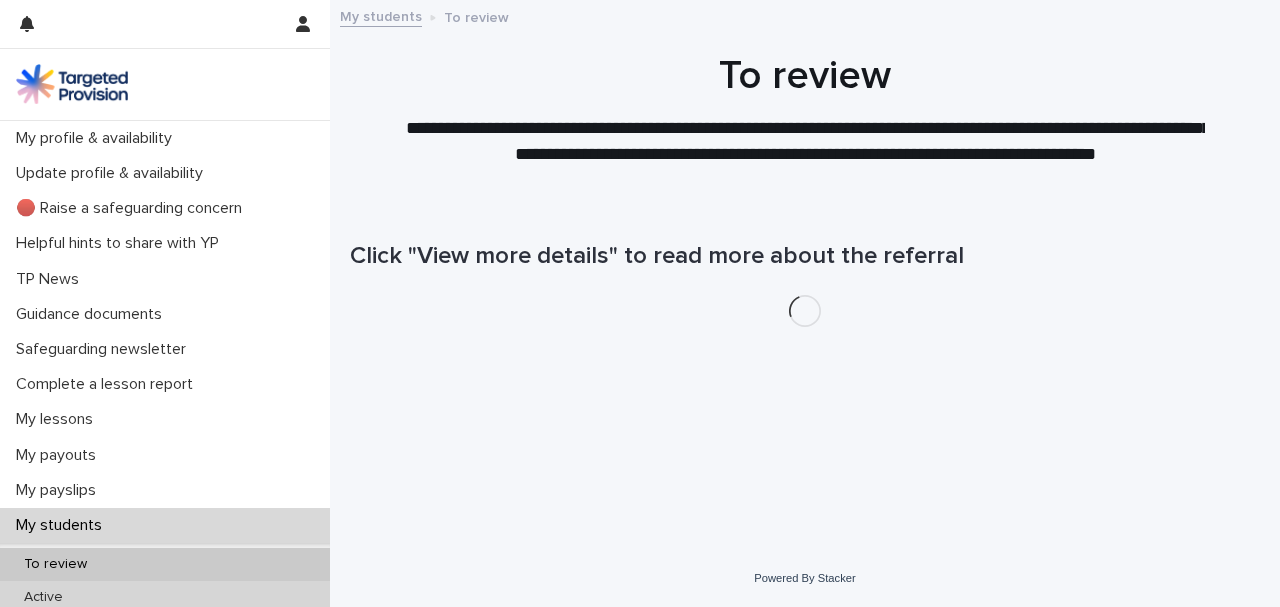 click on "Active" at bounding box center [43, 597] 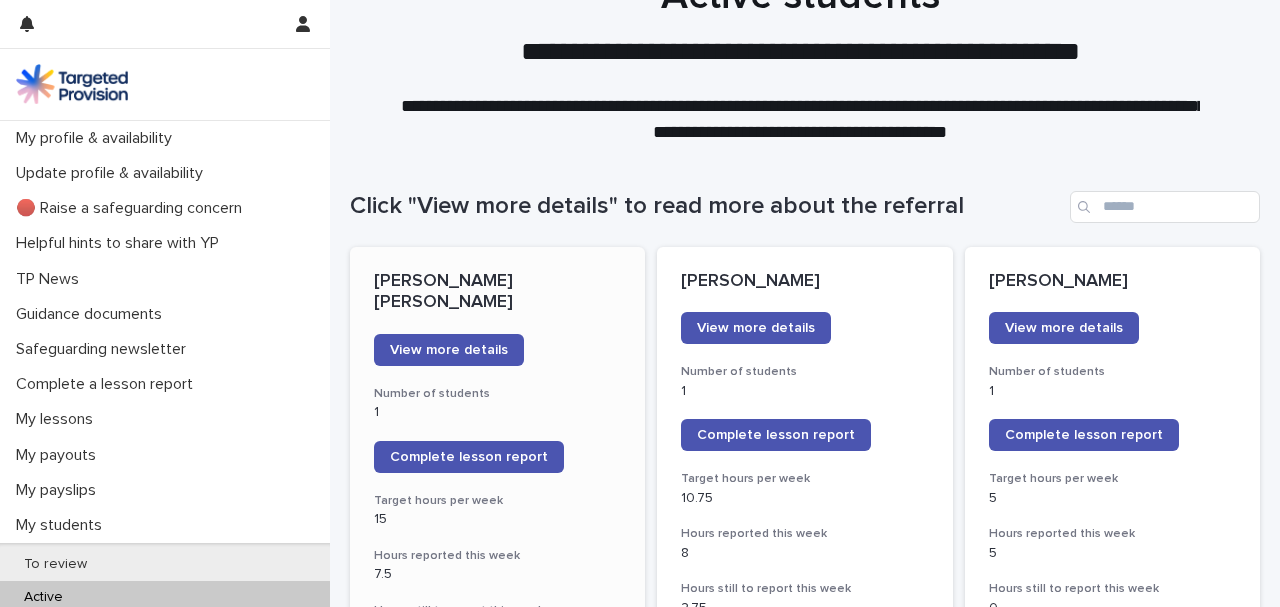 scroll, scrollTop: 133, scrollLeft: 0, axis: vertical 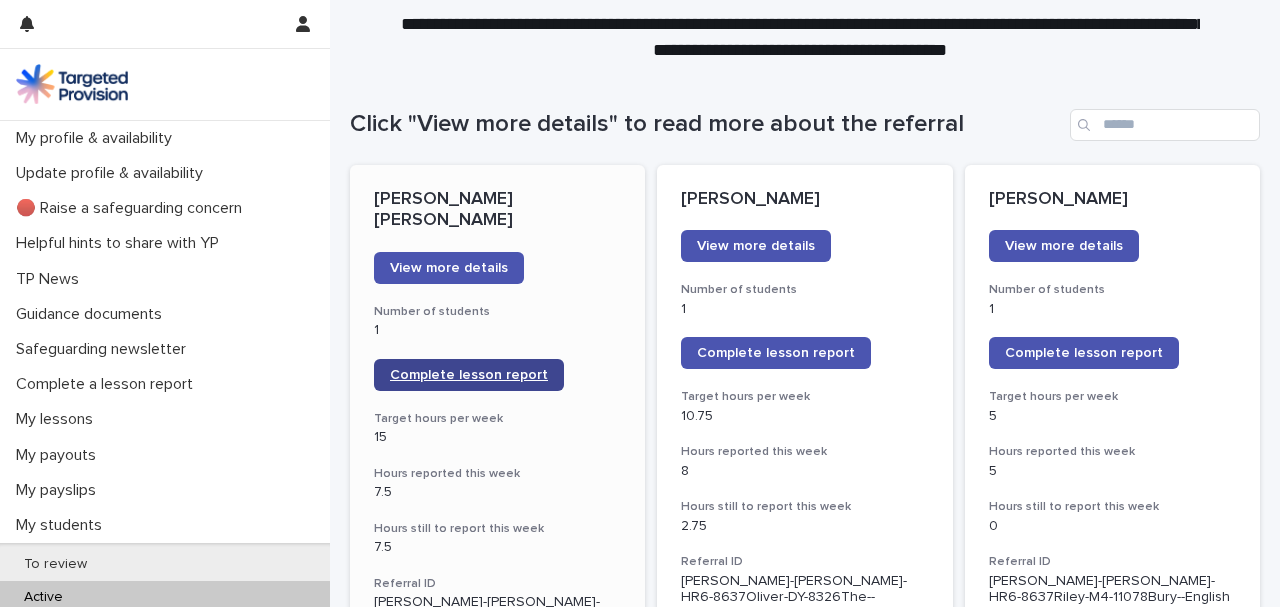 click on "Complete lesson report" at bounding box center (469, 375) 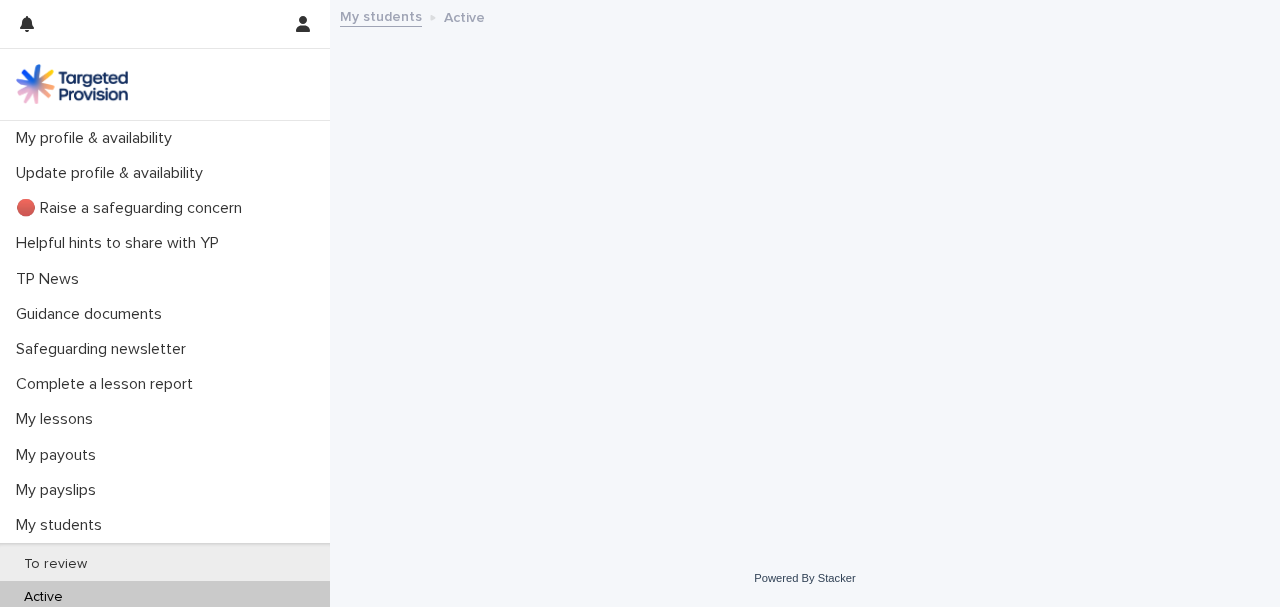 scroll, scrollTop: 0, scrollLeft: 0, axis: both 